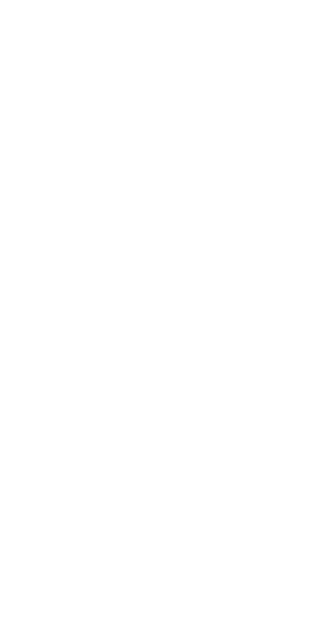 scroll, scrollTop: 0, scrollLeft: 0, axis: both 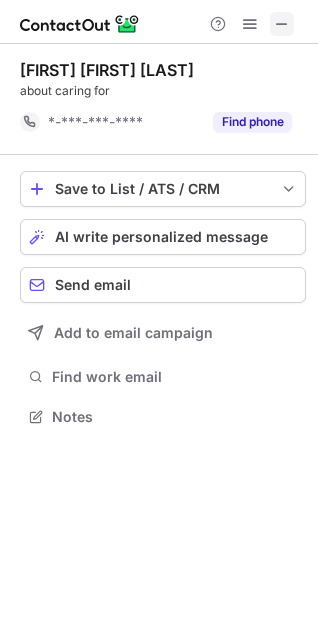 click at bounding box center [282, 24] 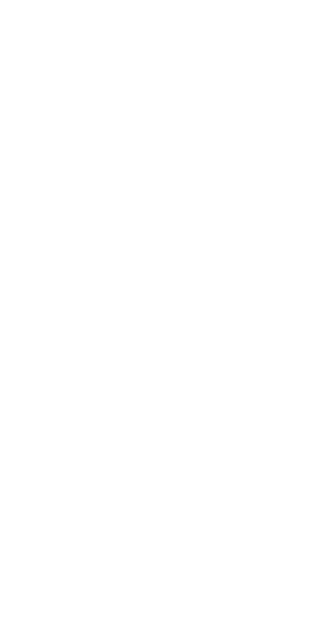 scroll, scrollTop: 0, scrollLeft: 0, axis: both 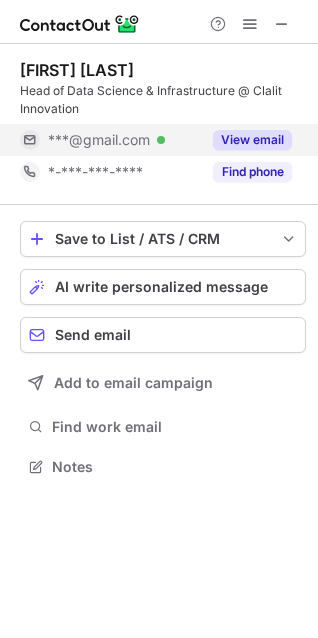 click on "View email" at bounding box center (252, 140) 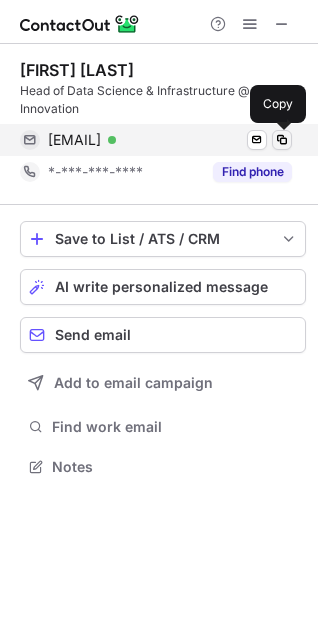 click at bounding box center (282, 140) 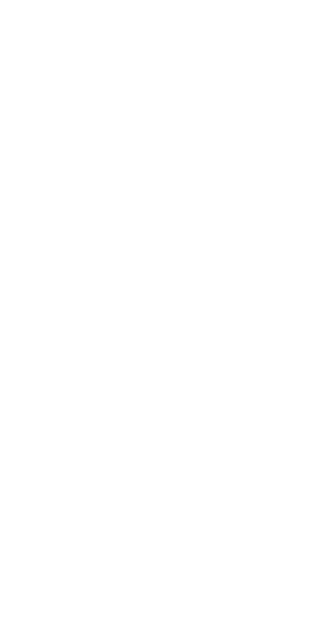 scroll, scrollTop: 0, scrollLeft: 0, axis: both 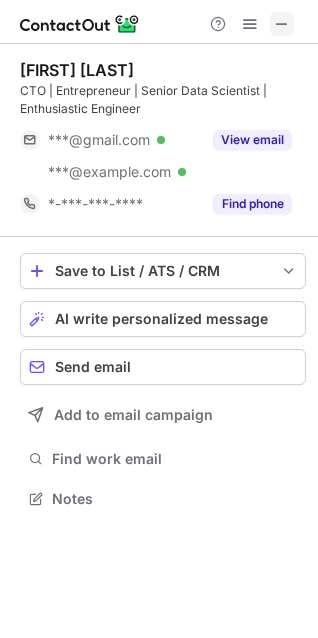 click at bounding box center (282, 24) 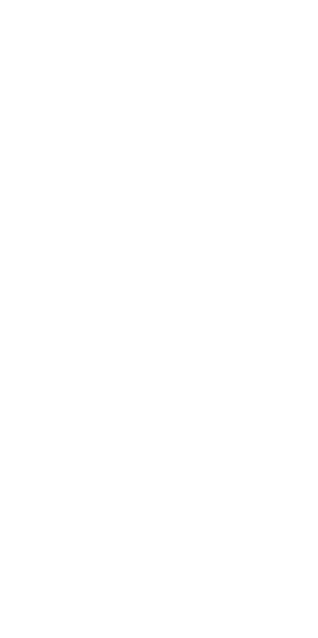 scroll, scrollTop: 0, scrollLeft: 0, axis: both 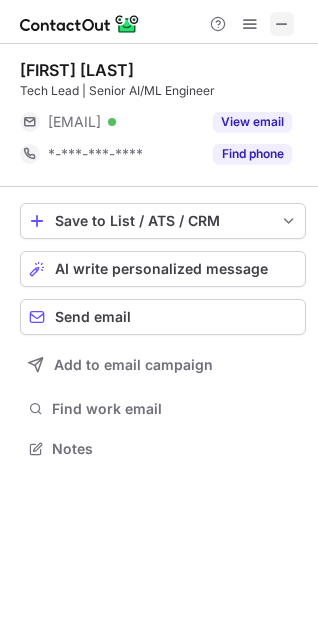 click at bounding box center [282, 24] 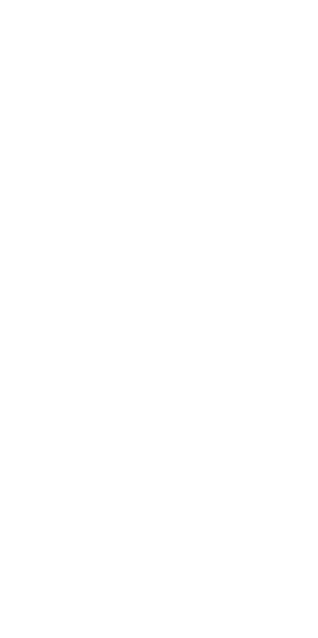 scroll, scrollTop: 0, scrollLeft: 0, axis: both 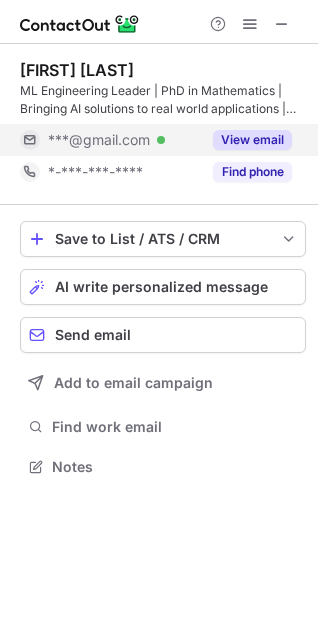 click on "View email" at bounding box center [252, 140] 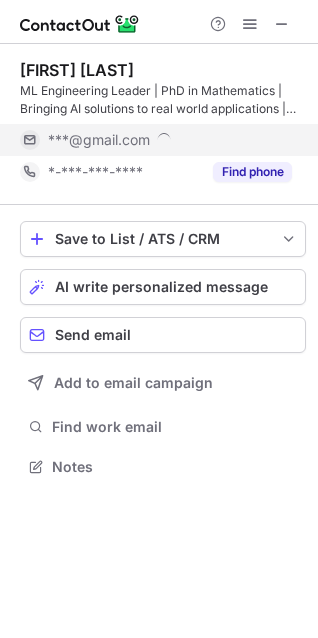 scroll, scrollTop: 10, scrollLeft: 10, axis: both 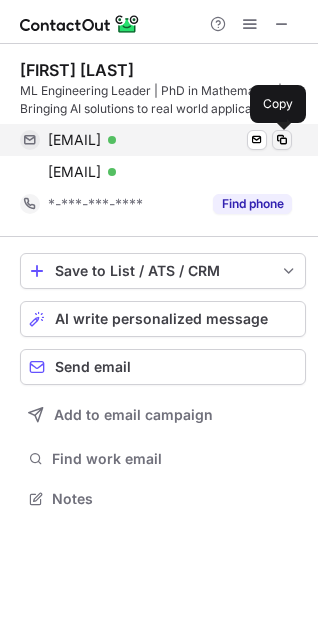 click at bounding box center [282, 140] 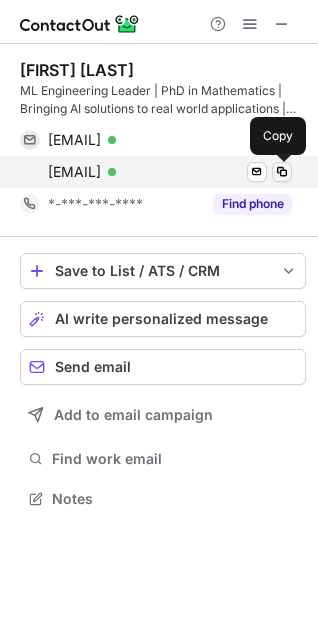 click at bounding box center [282, 172] 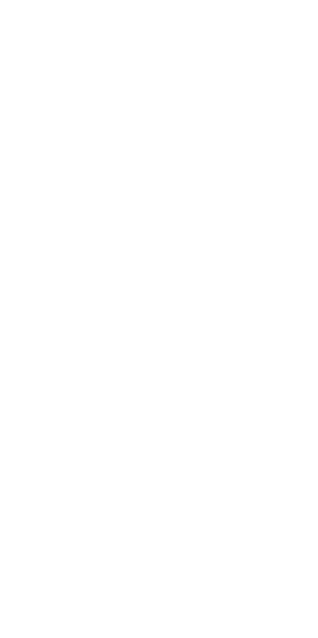 scroll, scrollTop: 0, scrollLeft: 0, axis: both 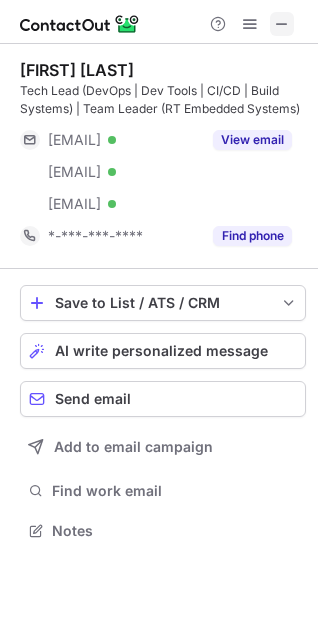 click at bounding box center (282, 24) 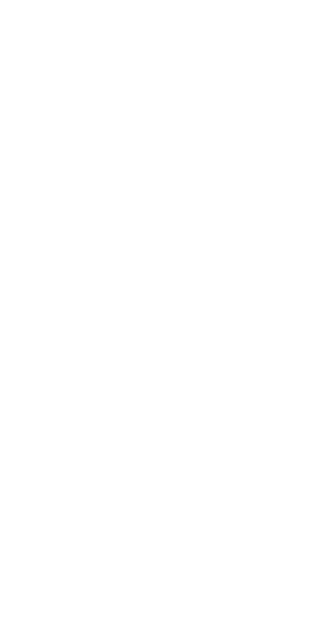 scroll, scrollTop: 0, scrollLeft: 0, axis: both 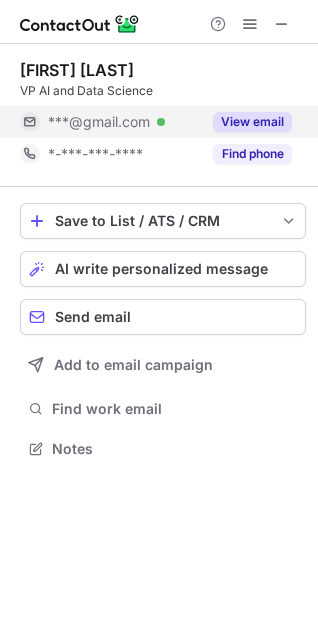 click on "View email" at bounding box center (252, 122) 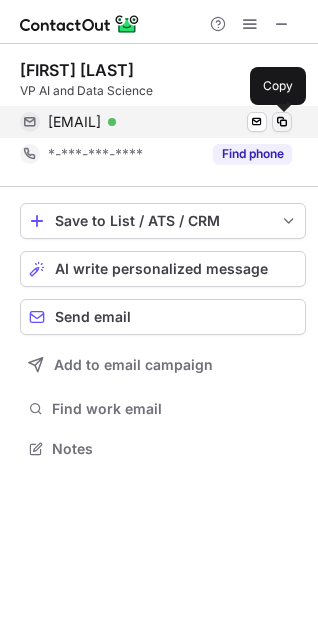 click at bounding box center [282, 122] 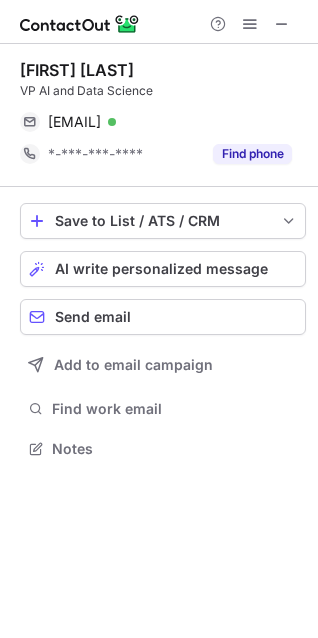 scroll, scrollTop: 435, scrollLeft: 318, axis: both 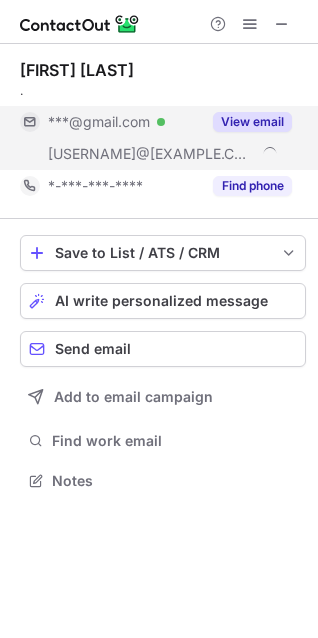click on "View email" at bounding box center [252, 122] 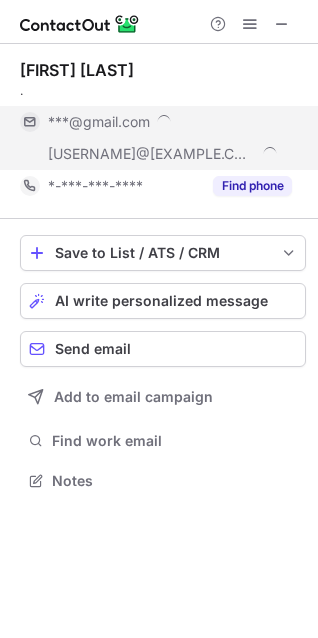 scroll, scrollTop: 10, scrollLeft: 10, axis: both 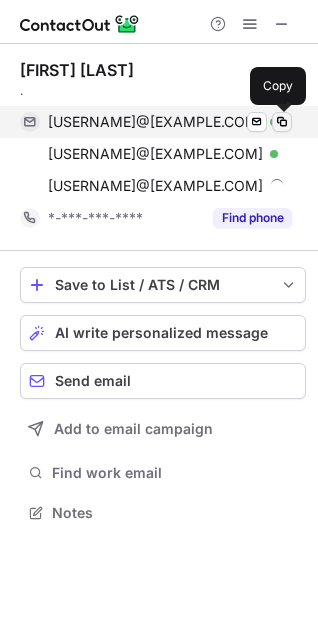 click at bounding box center (282, 122) 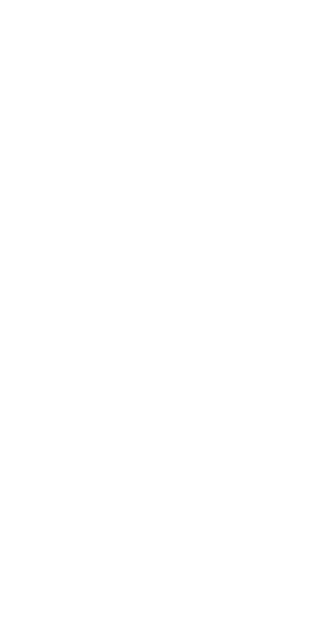 scroll, scrollTop: 0, scrollLeft: 0, axis: both 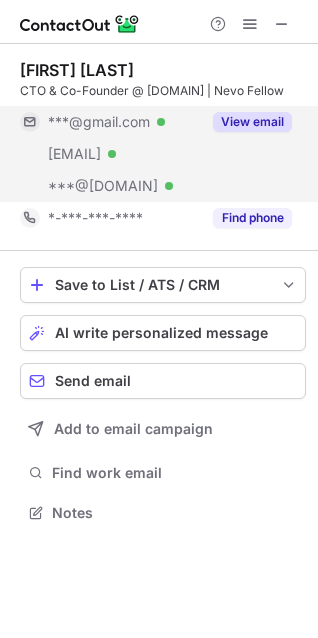 click on "View email" at bounding box center (252, 122) 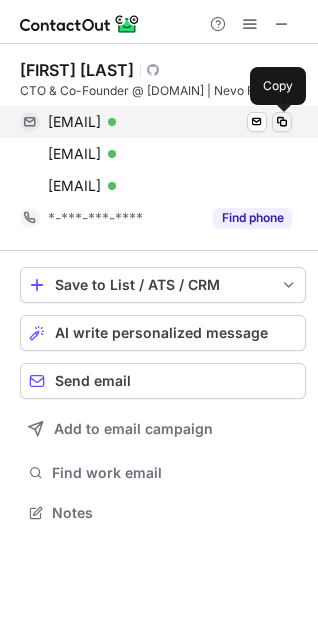 click at bounding box center (282, 122) 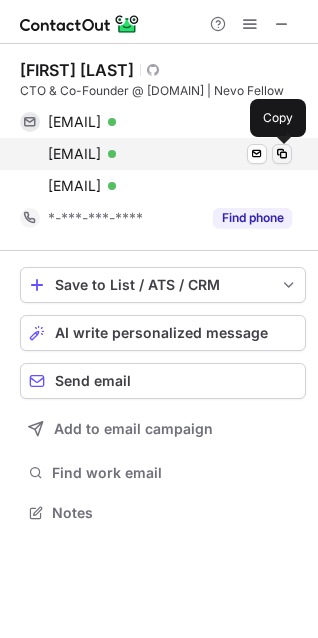 click at bounding box center [282, 154] 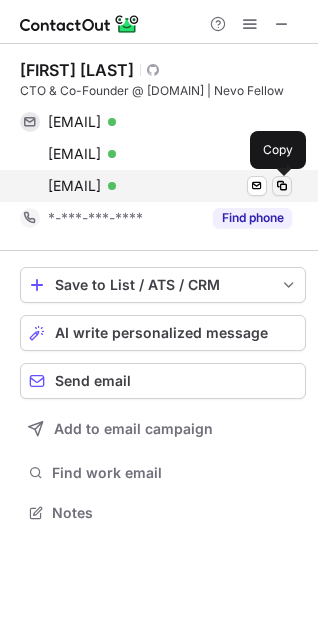 click at bounding box center (282, 186) 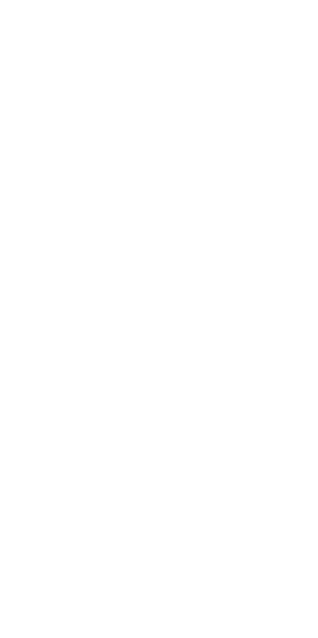 scroll, scrollTop: 0, scrollLeft: 0, axis: both 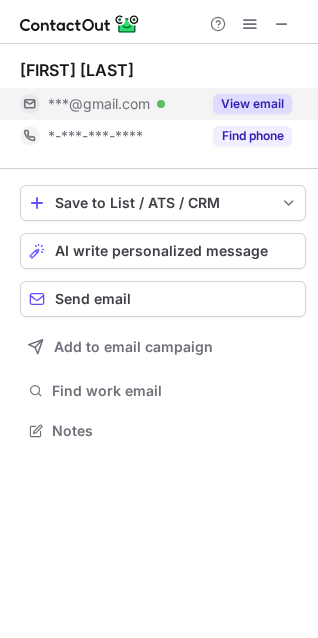 click on "View email" at bounding box center [252, 104] 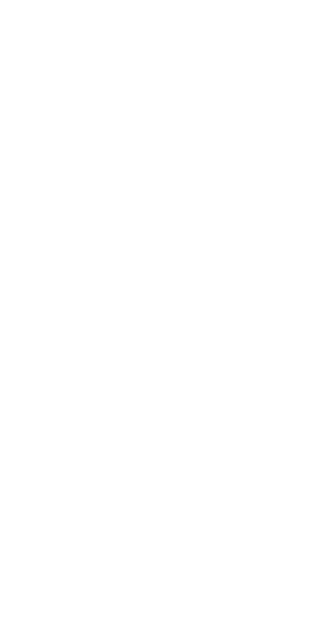 scroll, scrollTop: 0, scrollLeft: 0, axis: both 